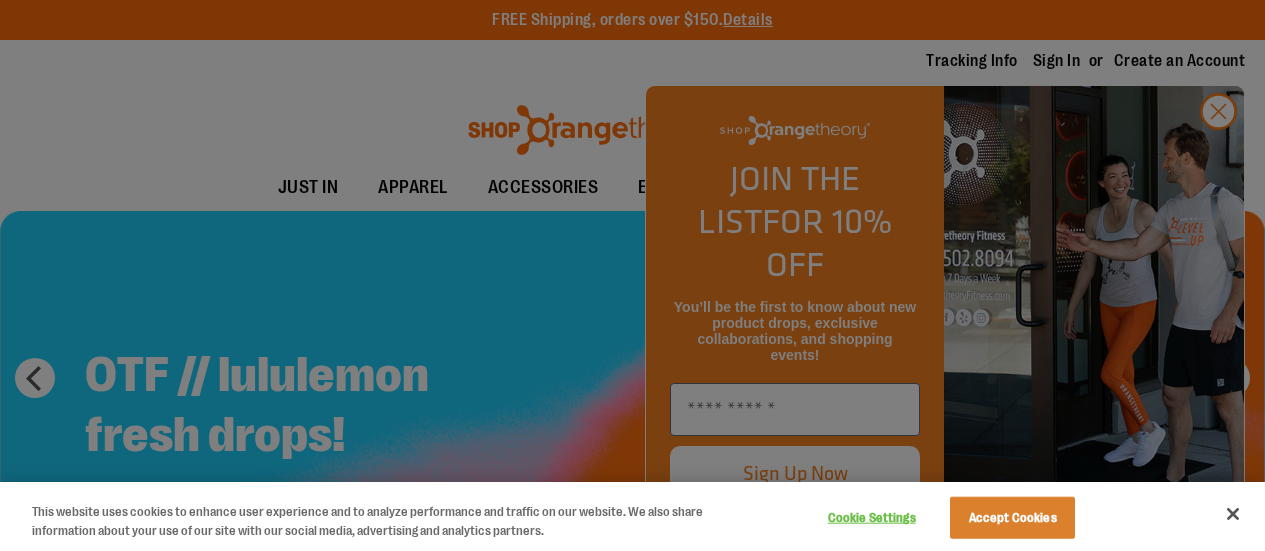 scroll, scrollTop: 0, scrollLeft: 0, axis: both 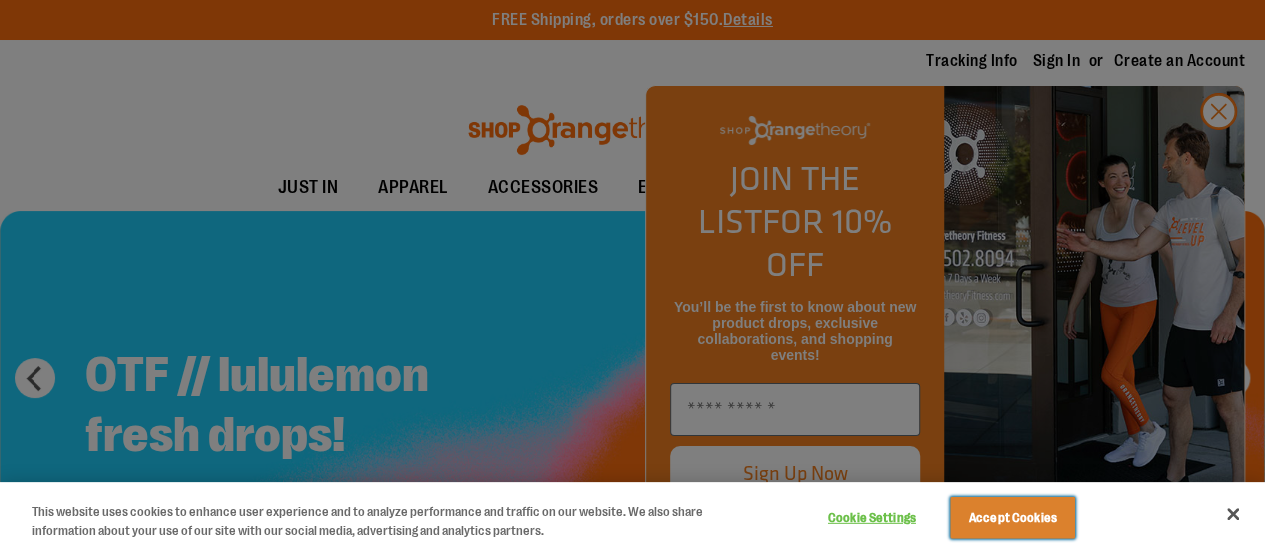 click on "Accept Cookies" at bounding box center [1012, 518] 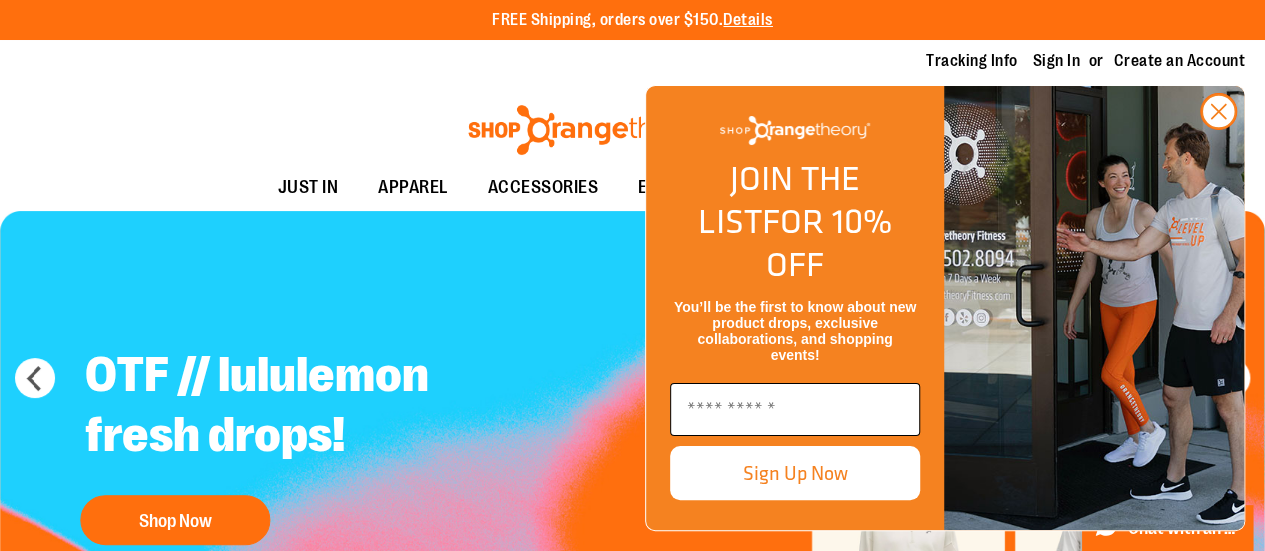 click at bounding box center [795, 409] 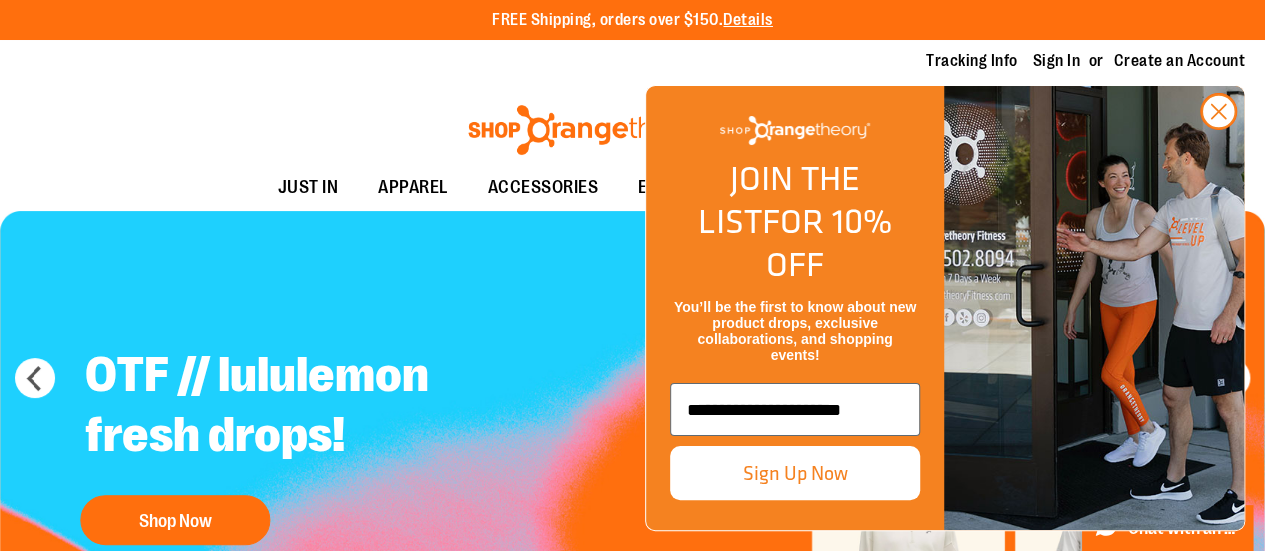 scroll, scrollTop: 0, scrollLeft: 0, axis: both 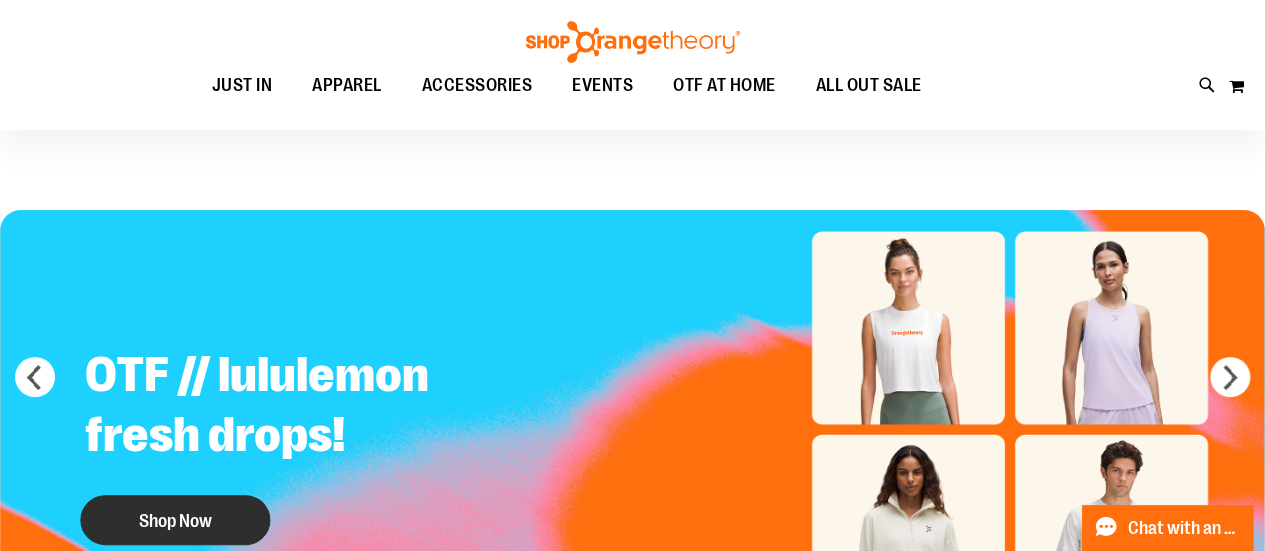 click on "Shop Now" at bounding box center (175, 520) 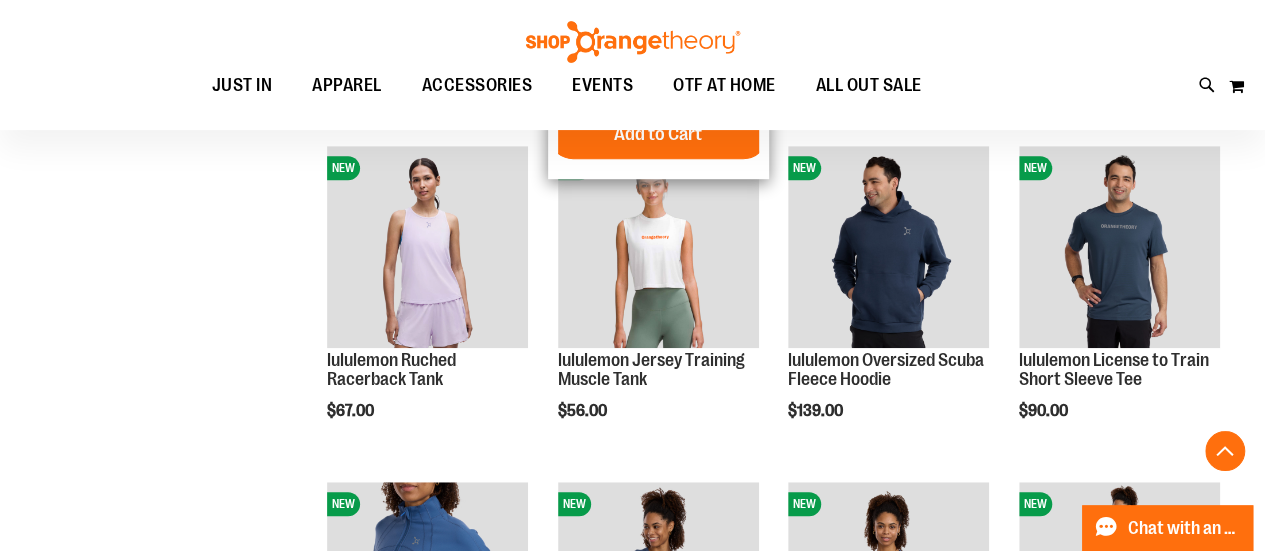 scroll, scrollTop: 600, scrollLeft: 0, axis: vertical 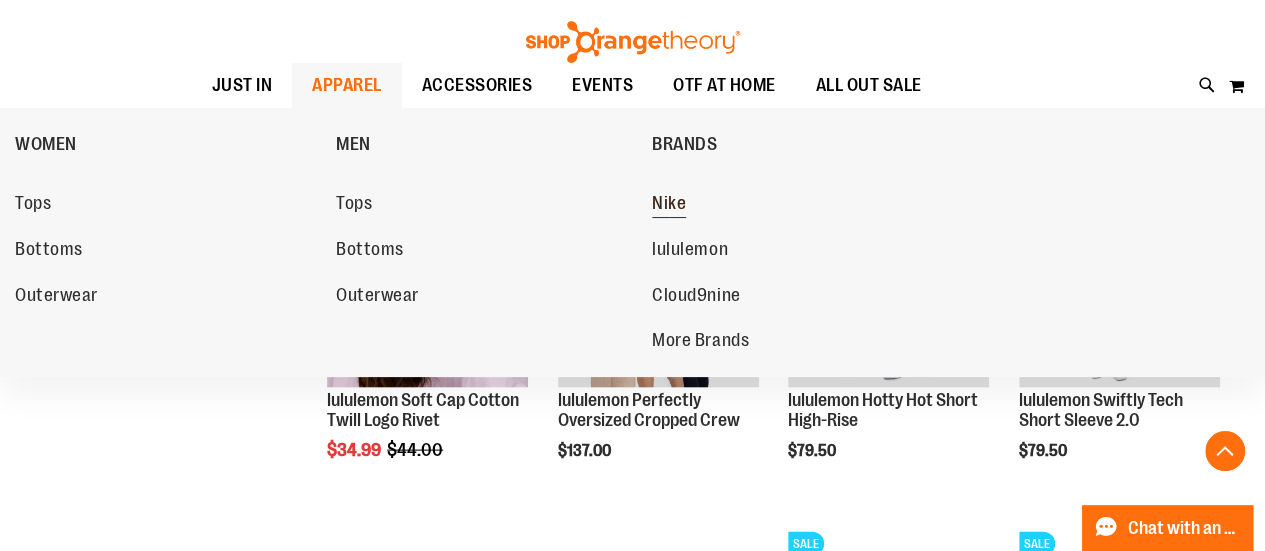 click on "Nike" at bounding box center [802, 204] 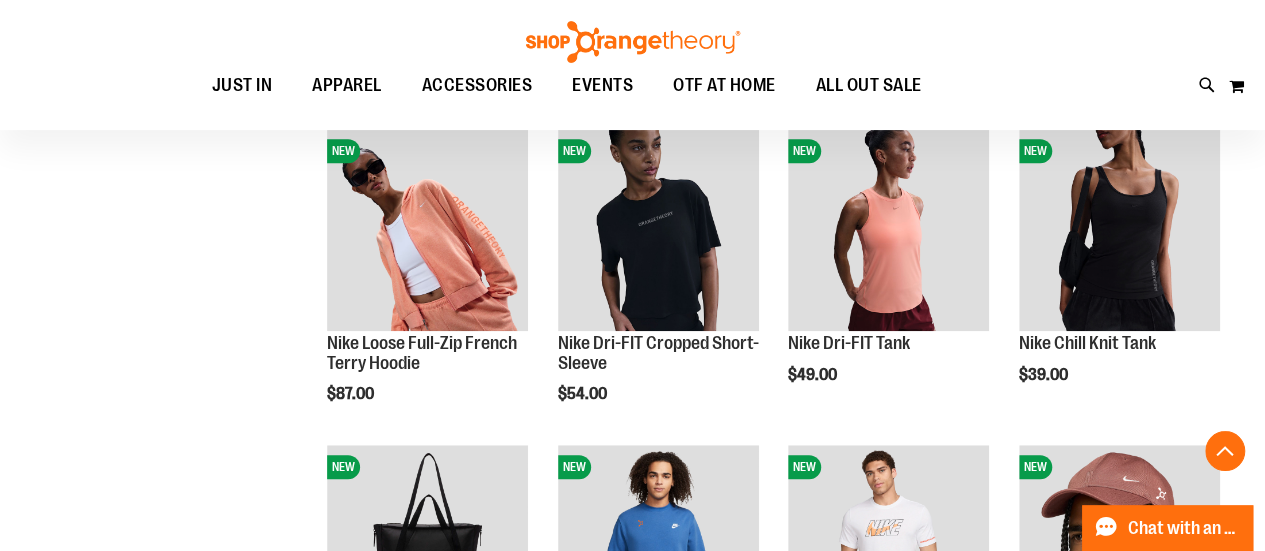 scroll, scrollTop: 600, scrollLeft: 0, axis: vertical 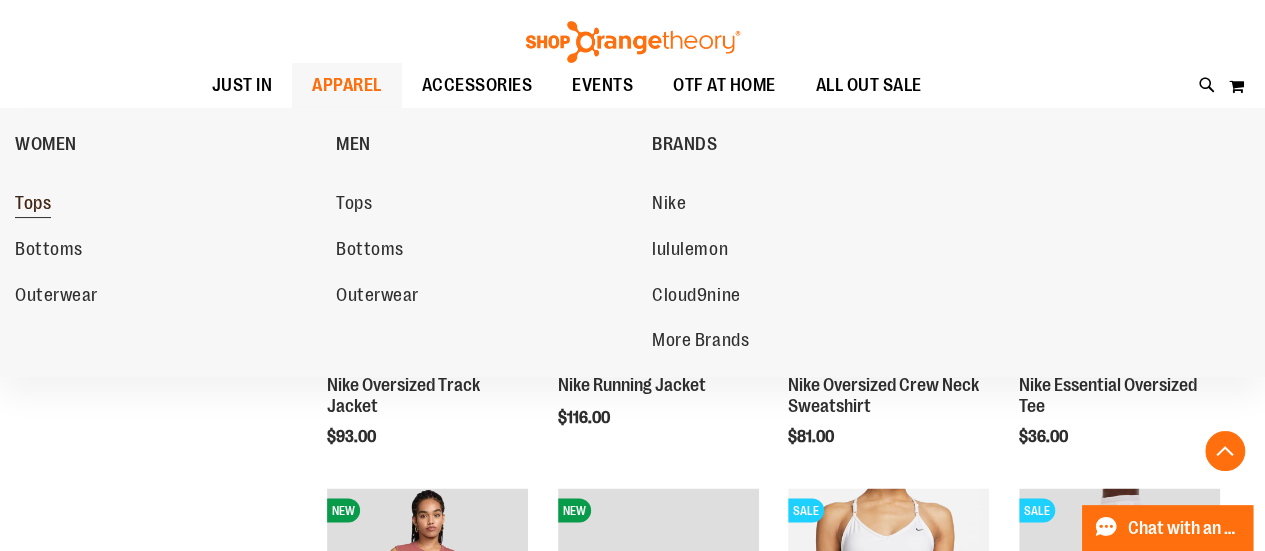 click on "Tops" at bounding box center (33, 205) 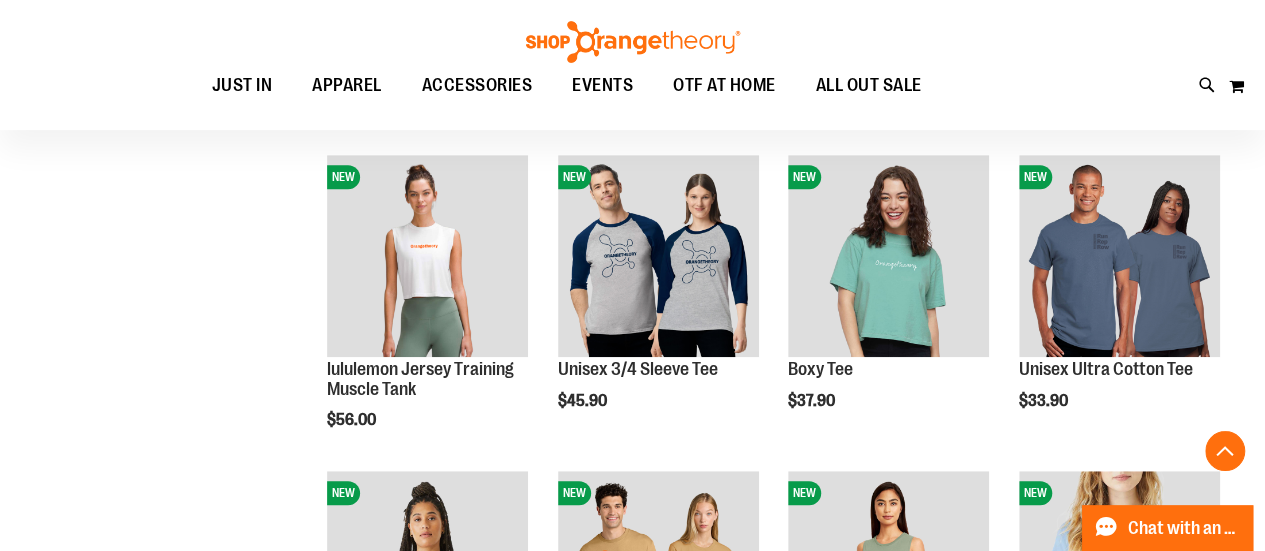 scroll, scrollTop: 600, scrollLeft: 0, axis: vertical 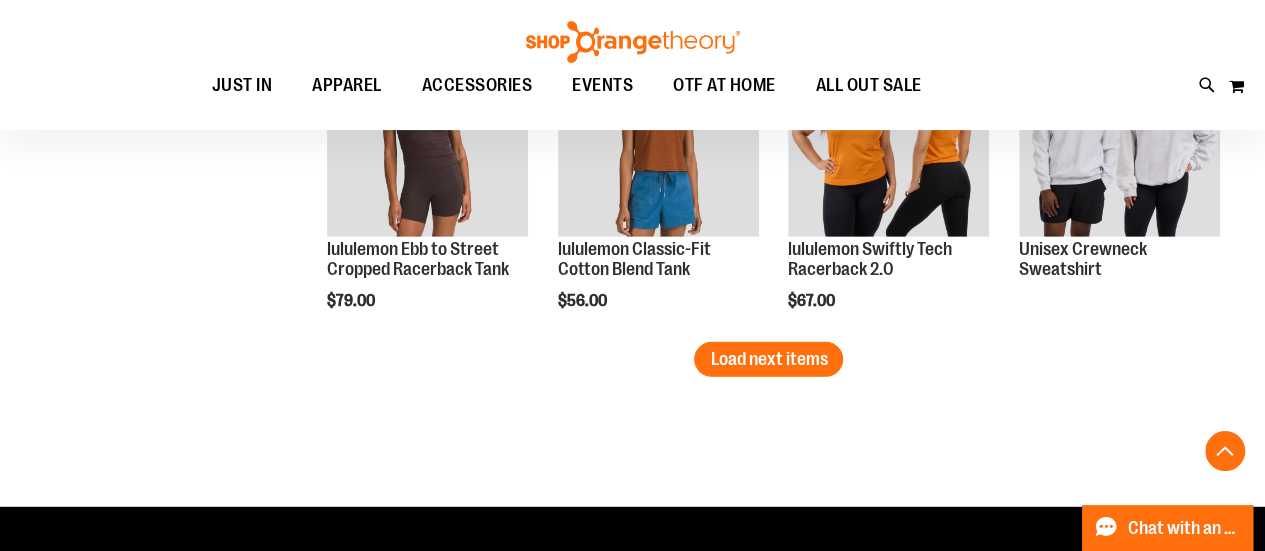 click on "Load next items" at bounding box center (768, 359) 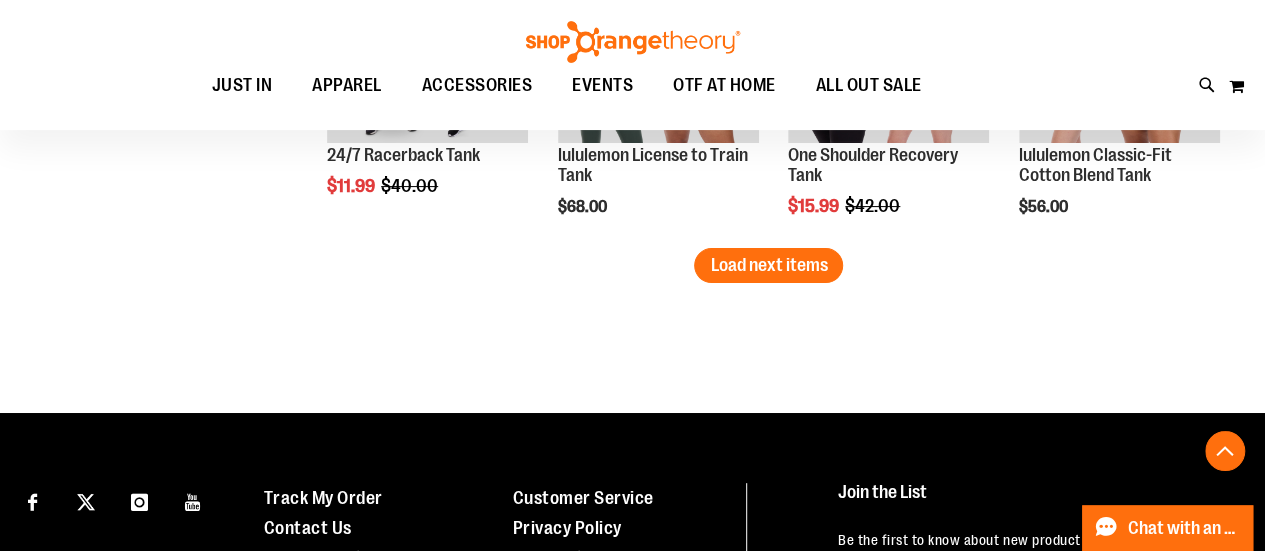 scroll, scrollTop: 3700, scrollLeft: 0, axis: vertical 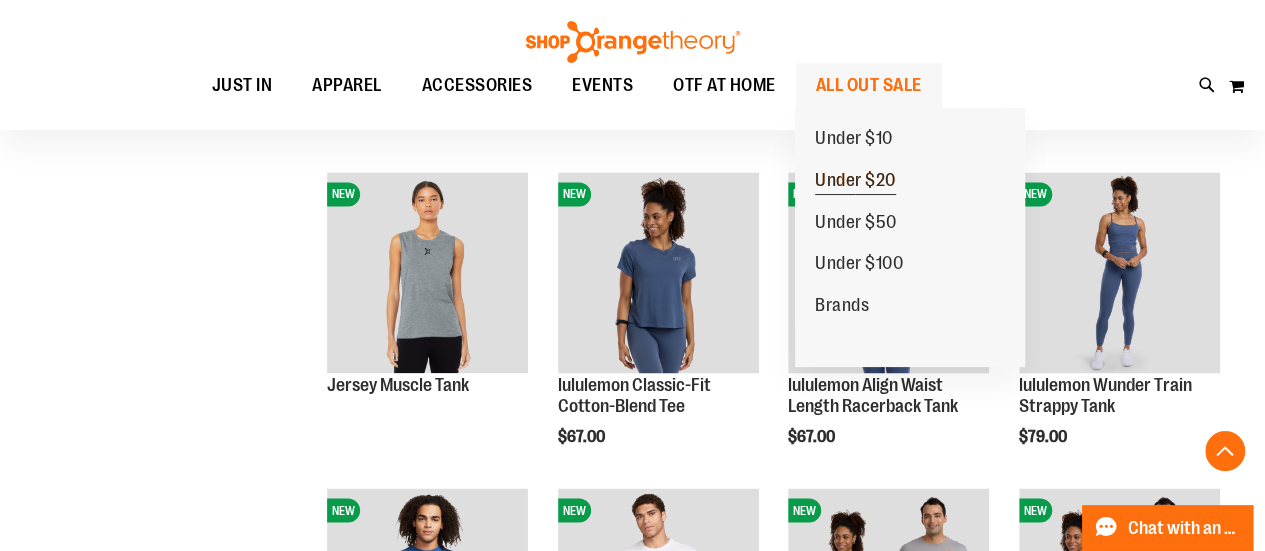 click on "Under $20" at bounding box center [855, 182] 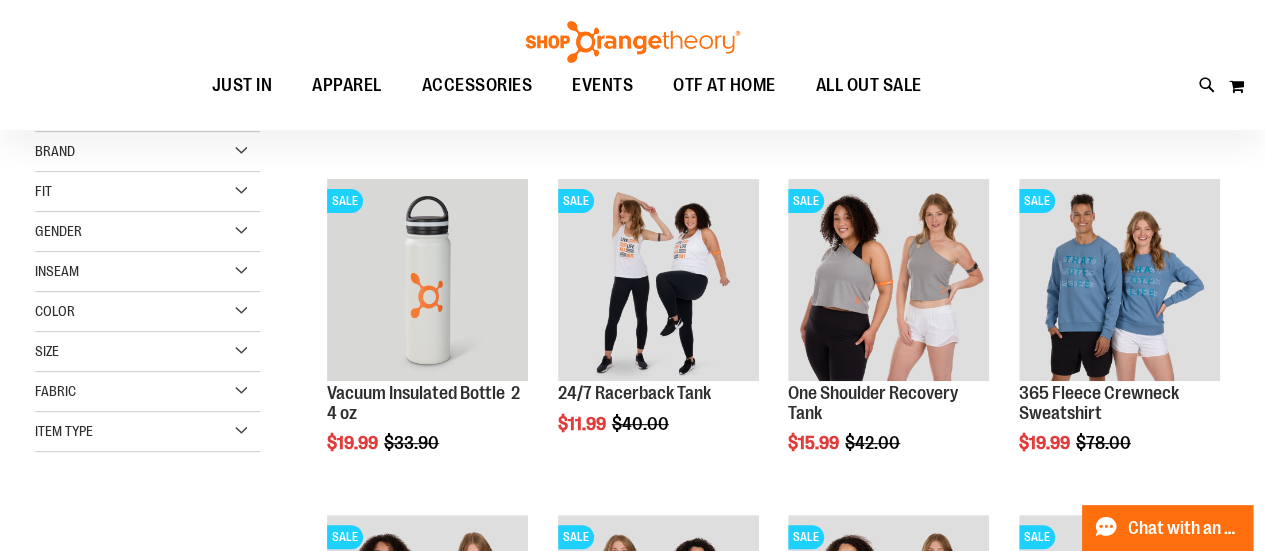 scroll, scrollTop: 200, scrollLeft: 0, axis: vertical 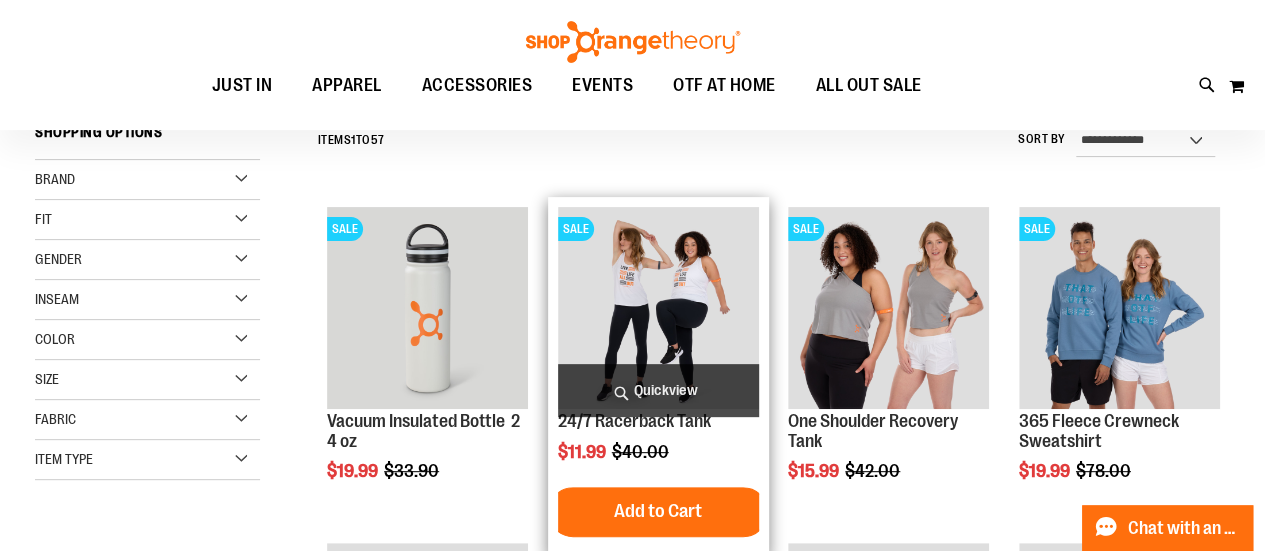 click at bounding box center [658, 307] 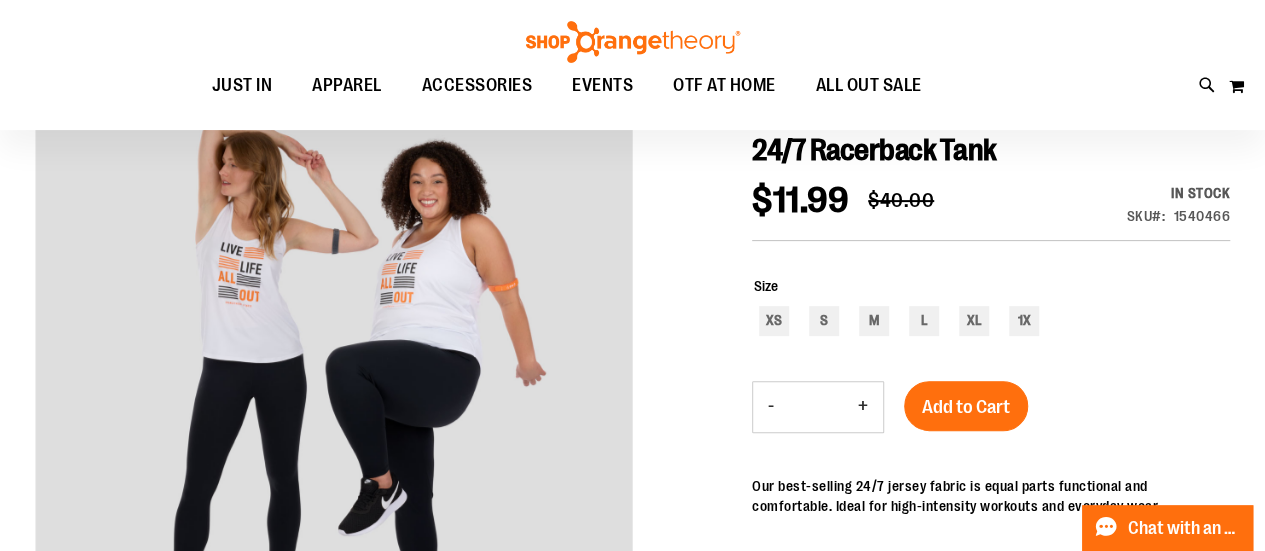 scroll, scrollTop: 0, scrollLeft: 0, axis: both 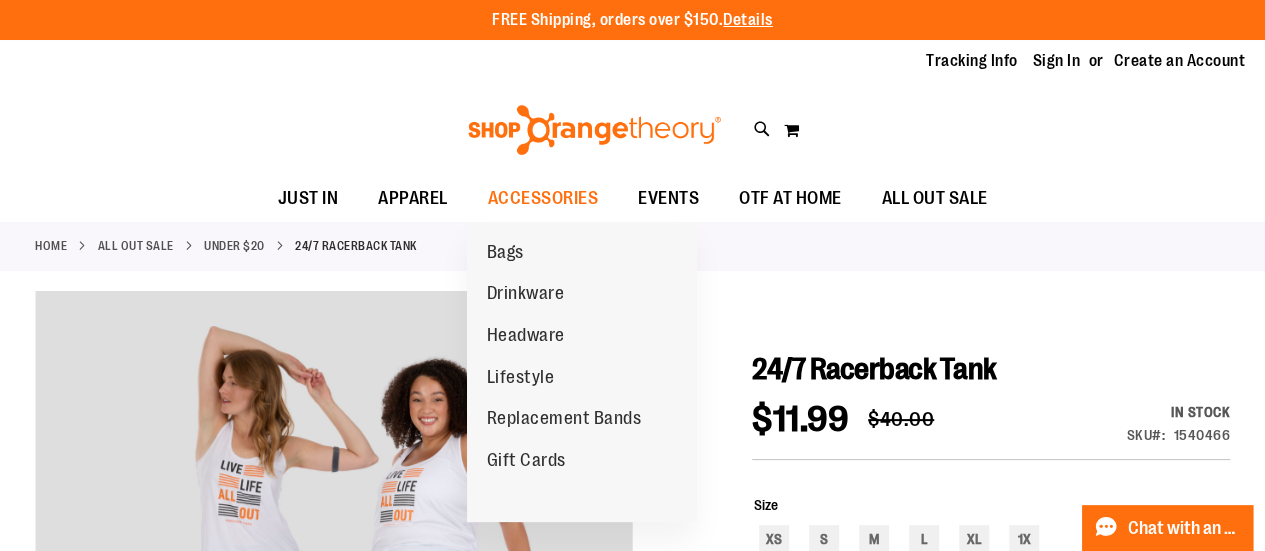 click on "Replacement Bands" at bounding box center (564, 420) 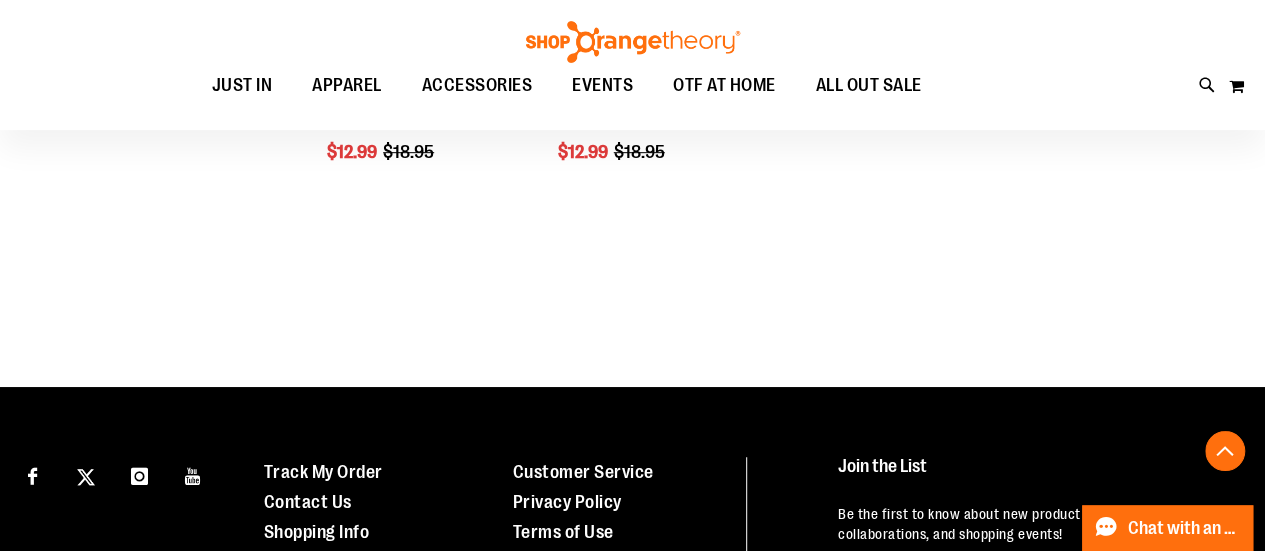 scroll, scrollTop: 0, scrollLeft: 0, axis: both 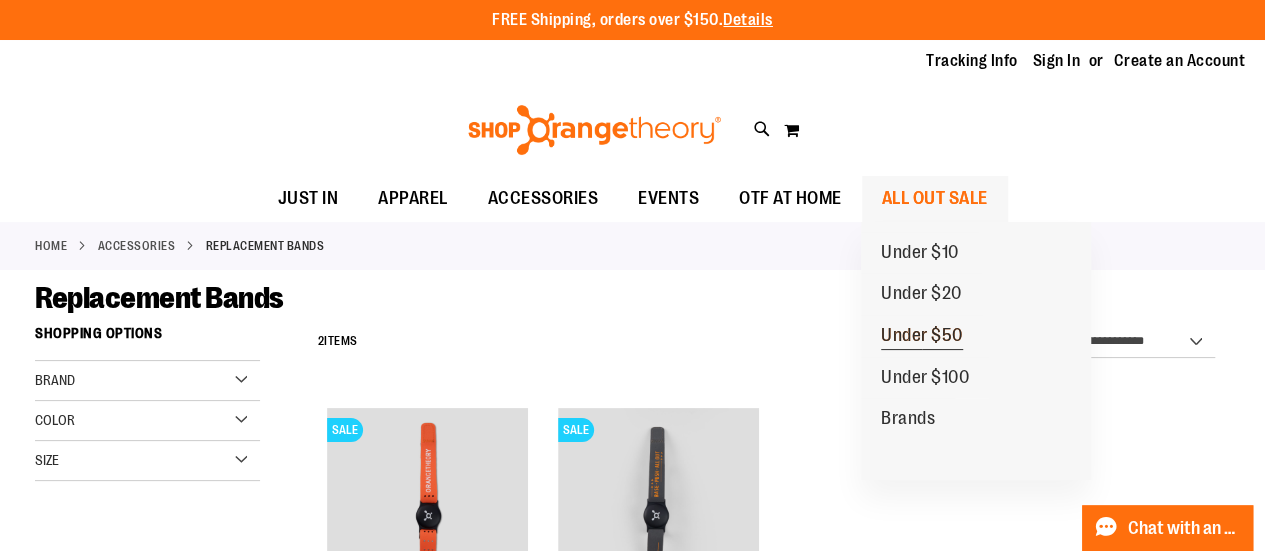 click on "Under $50" at bounding box center (922, 336) 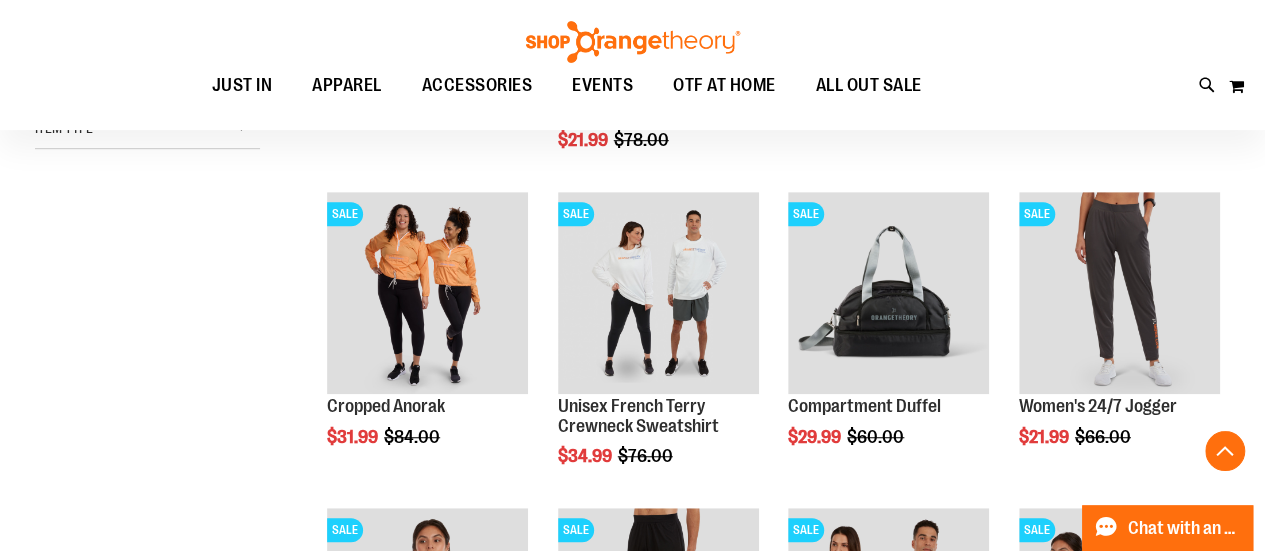 scroll, scrollTop: 500, scrollLeft: 0, axis: vertical 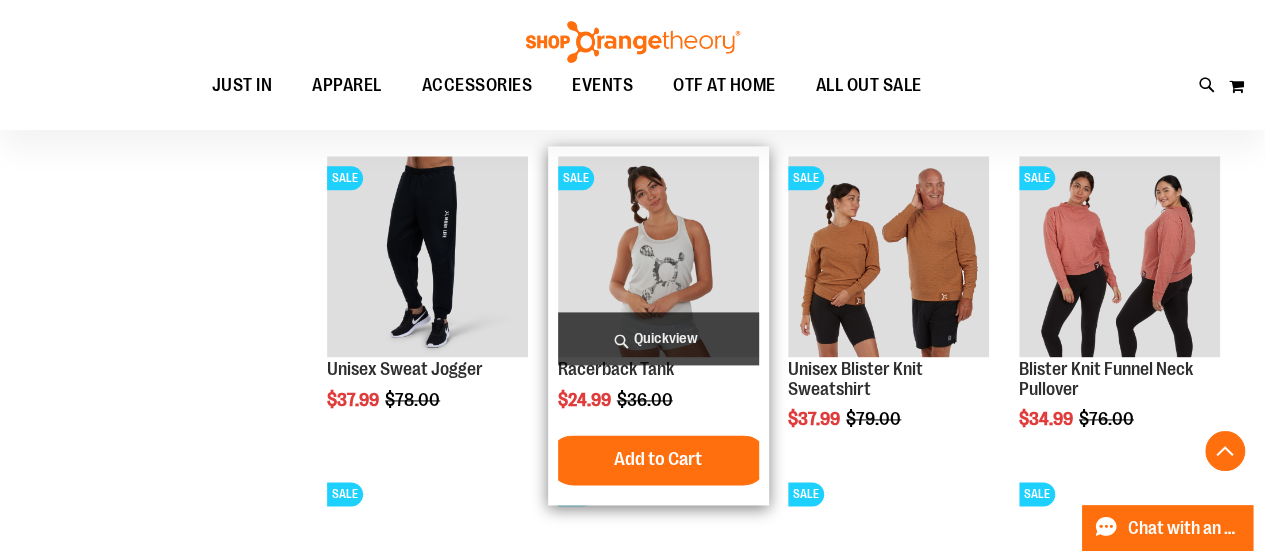 click at bounding box center [658, 256] 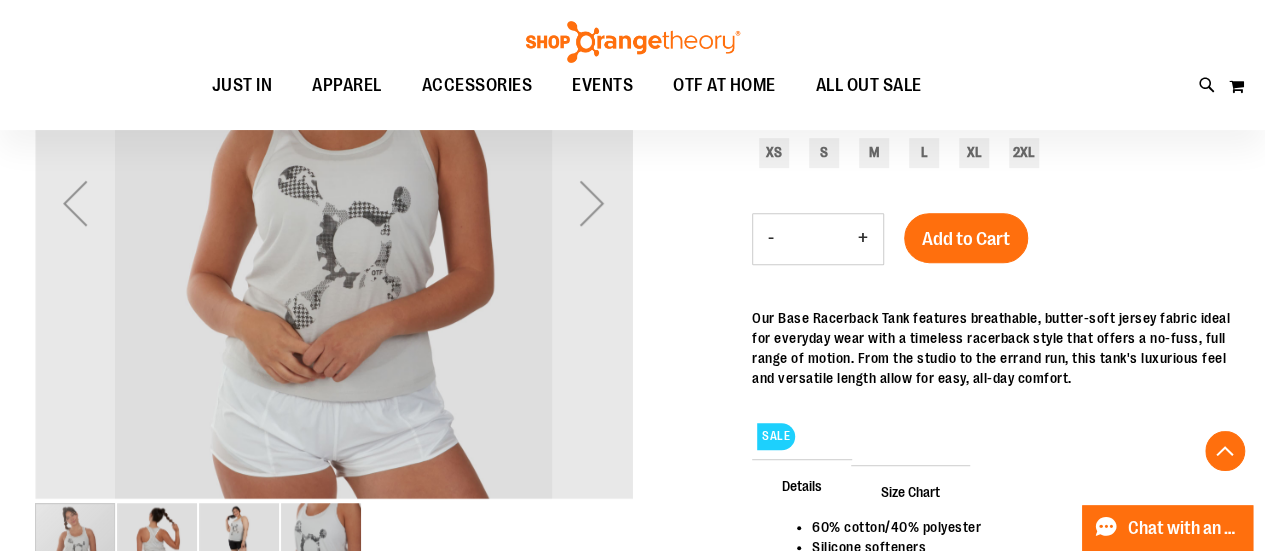 scroll, scrollTop: 500, scrollLeft: 0, axis: vertical 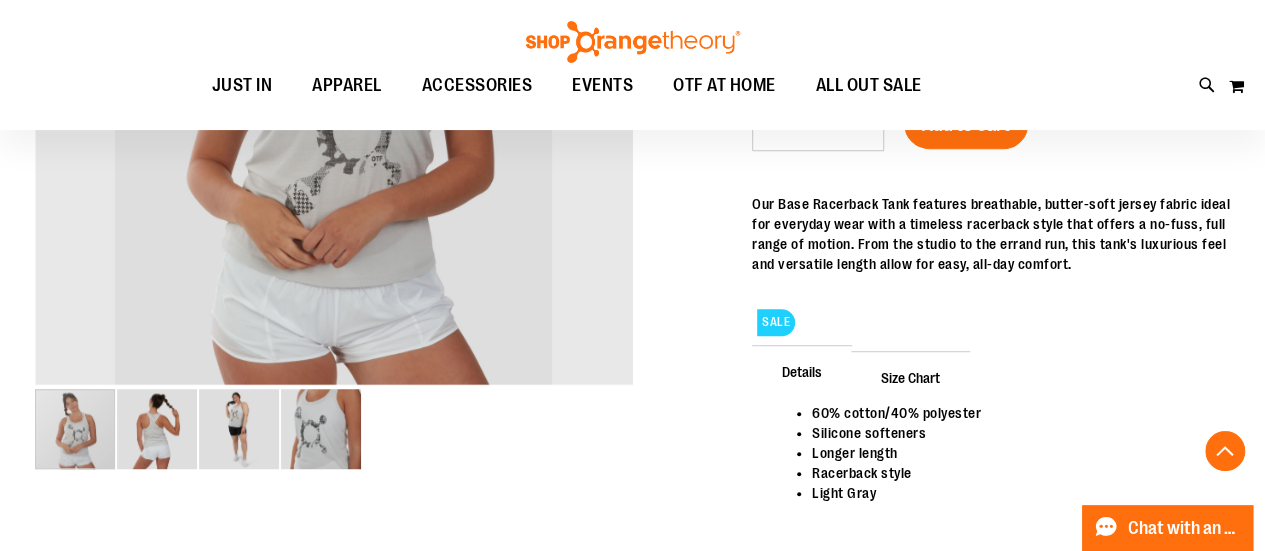 click at bounding box center (239, 429) 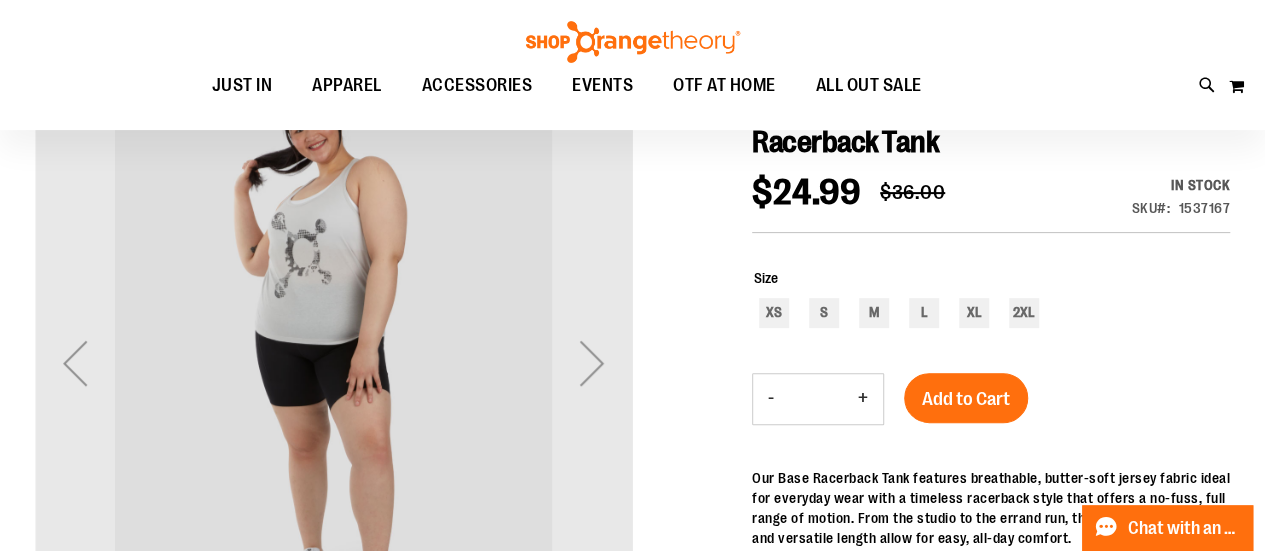 scroll, scrollTop: 200, scrollLeft: 0, axis: vertical 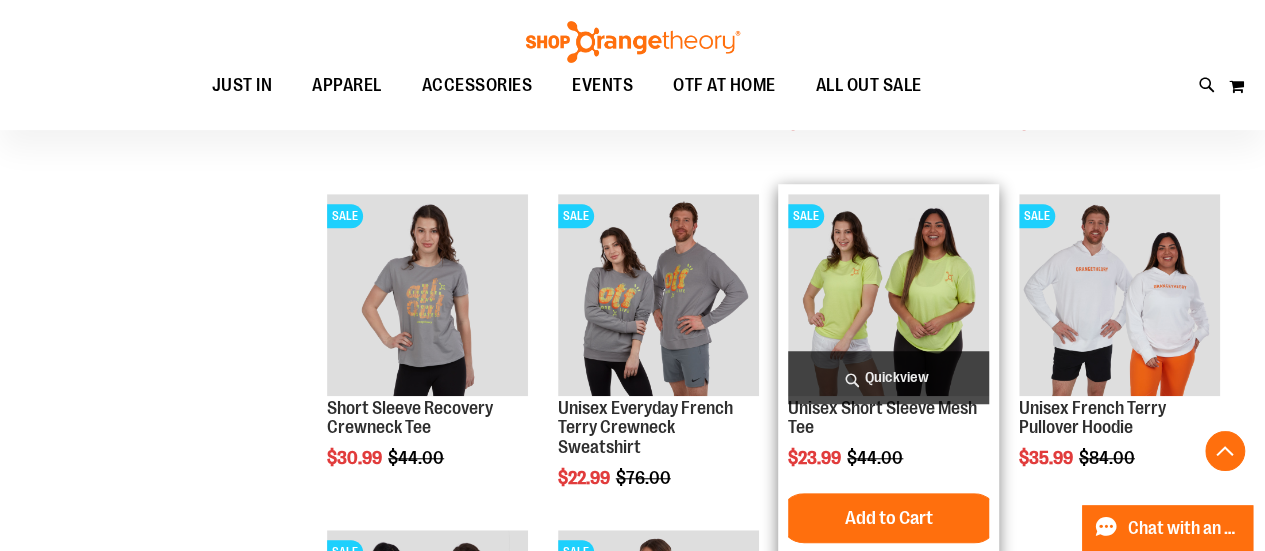 click at bounding box center [888, 294] 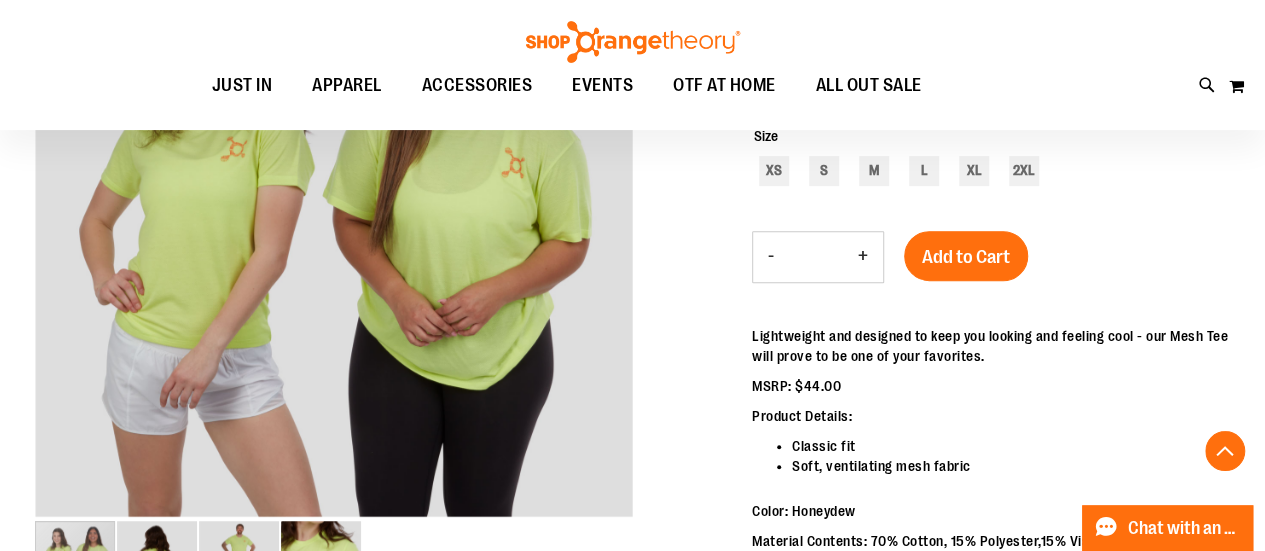 scroll, scrollTop: 399, scrollLeft: 0, axis: vertical 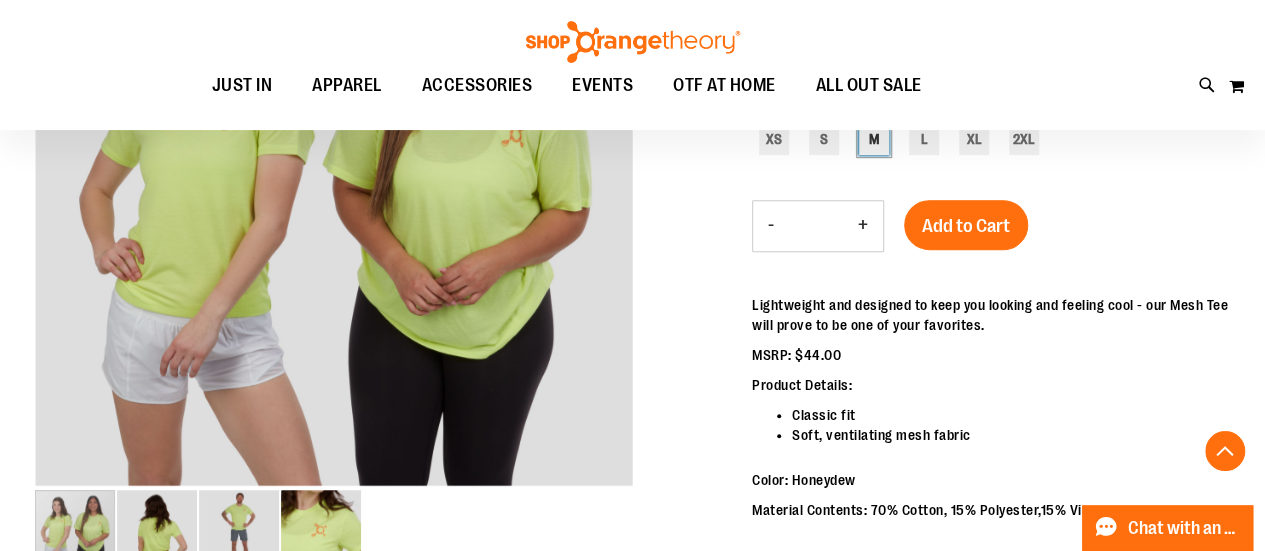 click on "M" at bounding box center [874, 140] 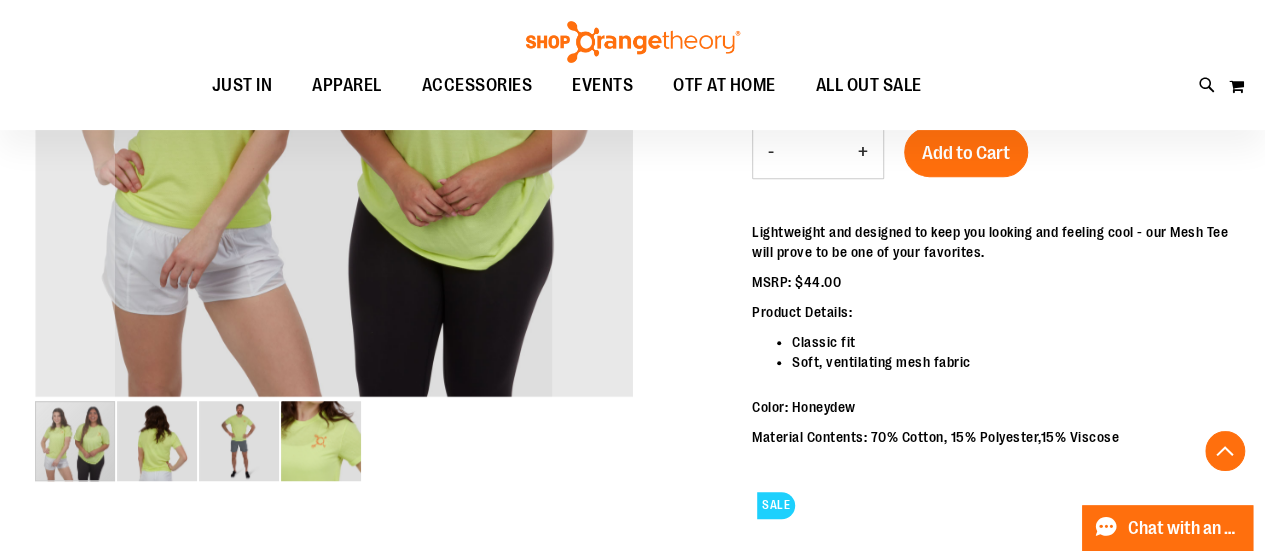 scroll, scrollTop: 299, scrollLeft: 0, axis: vertical 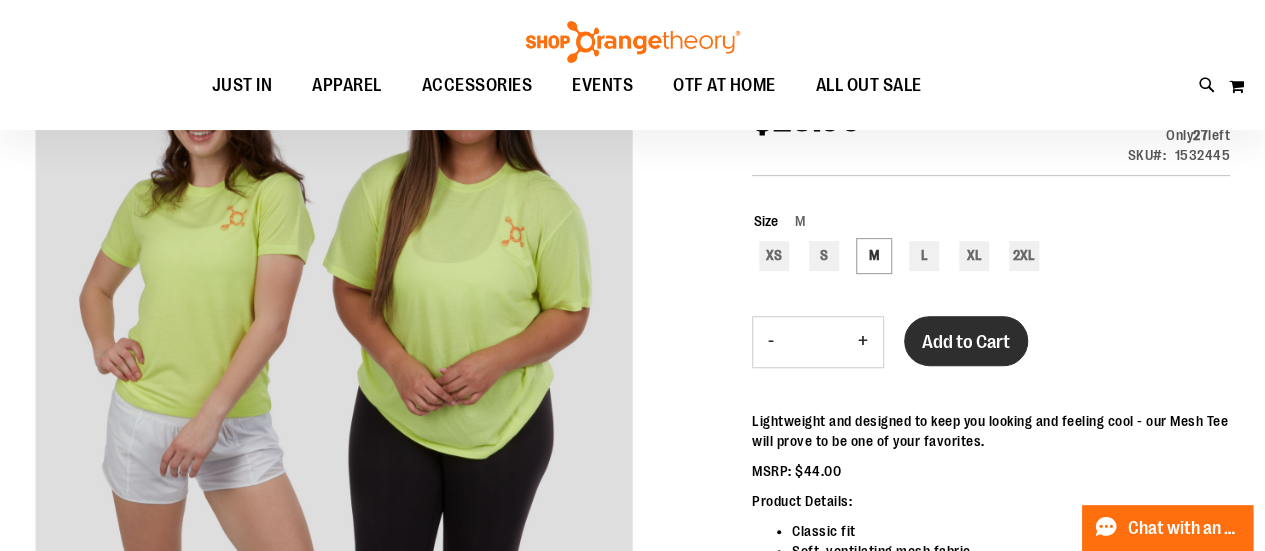 click on "Add to Cart" at bounding box center (966, 342) 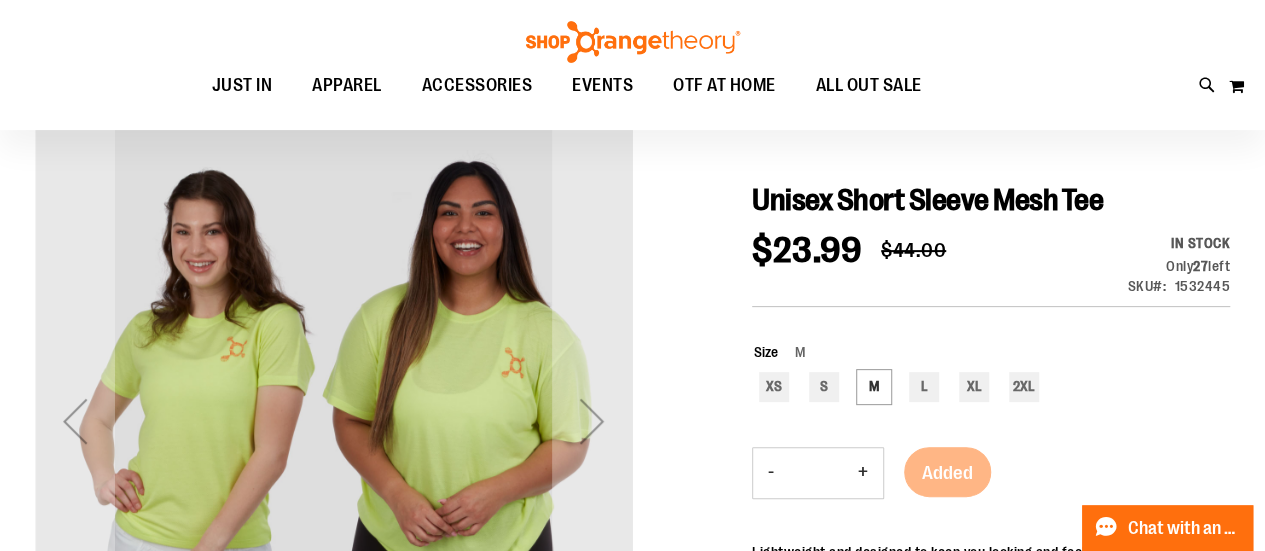scroll, scrollTop: 199, scrollLeft: 0, axis: vertical 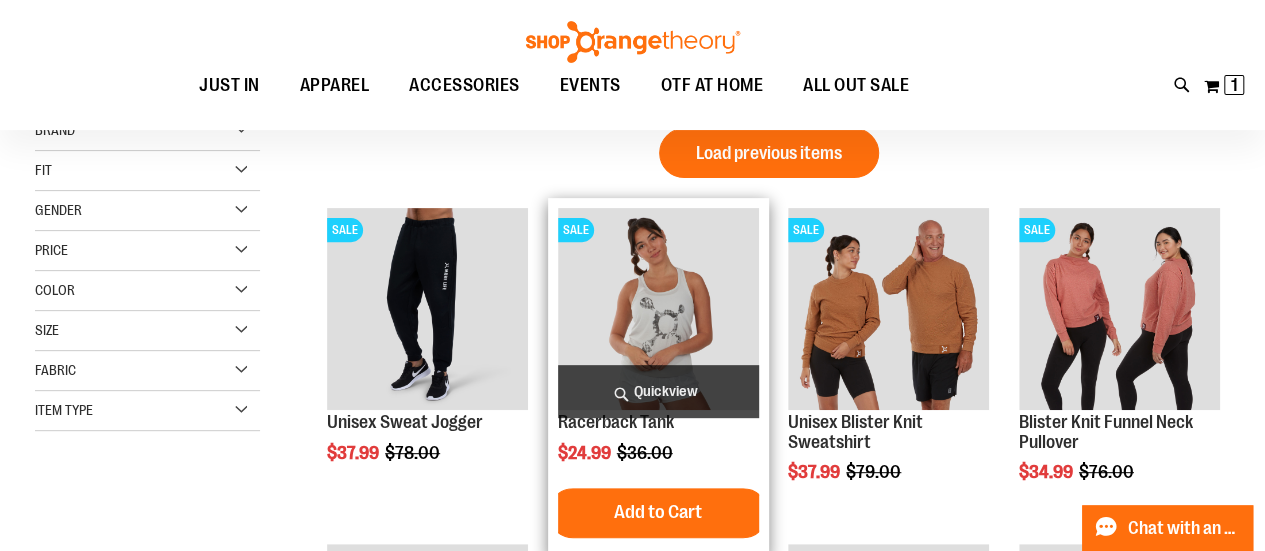 click at bounding box center [658, 308] 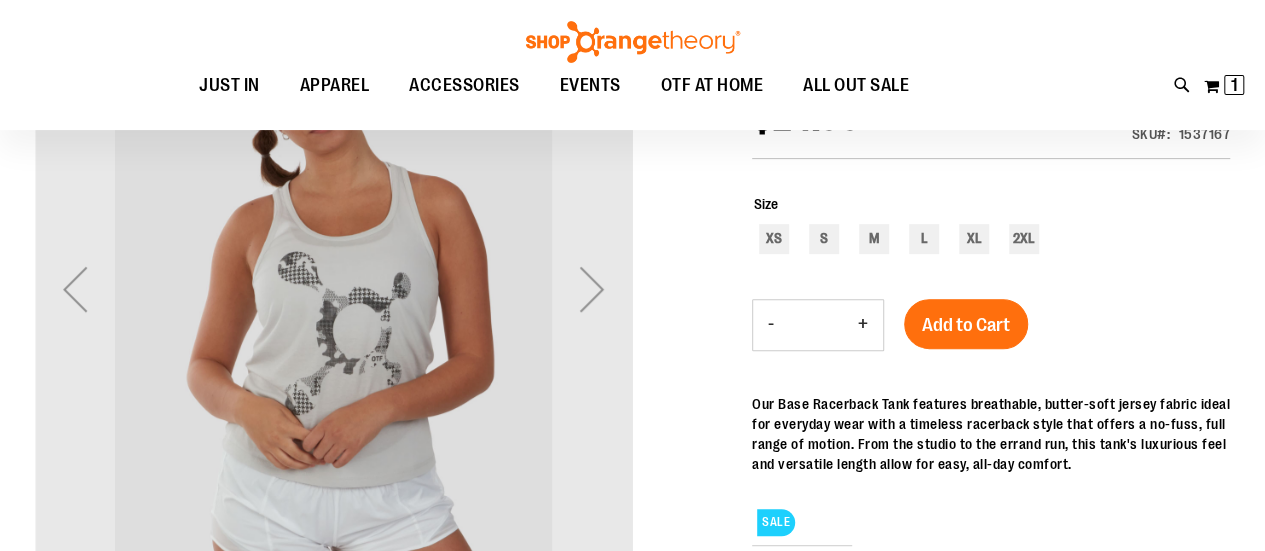 scroll, scrollTop: 299, scrollLeft: 0, axis: vertical 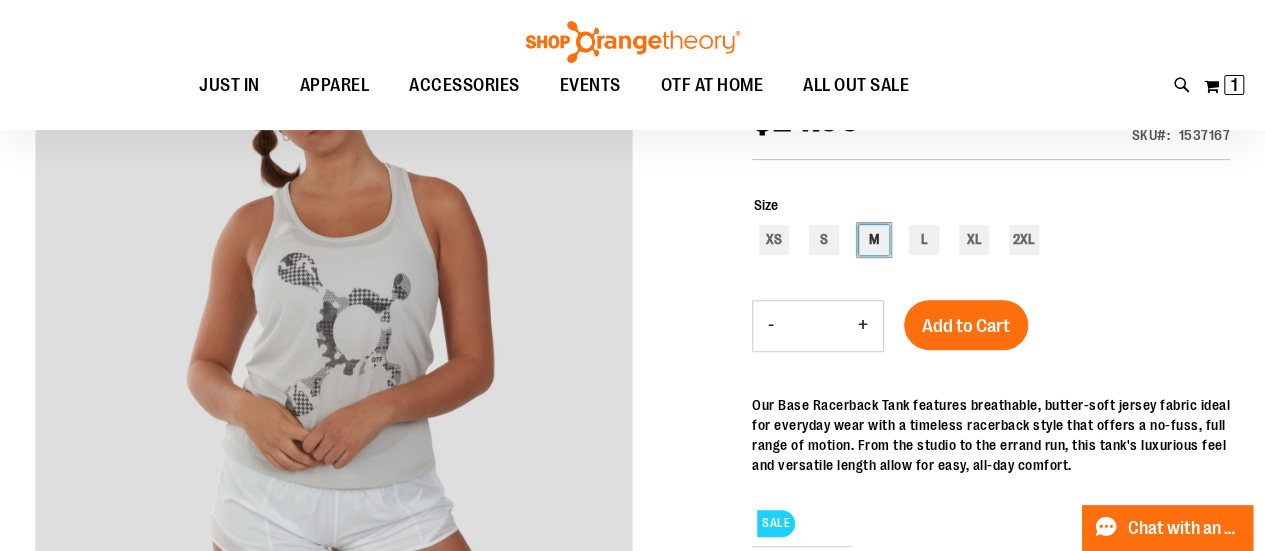 click on "M" at bounding box center (874, 240) 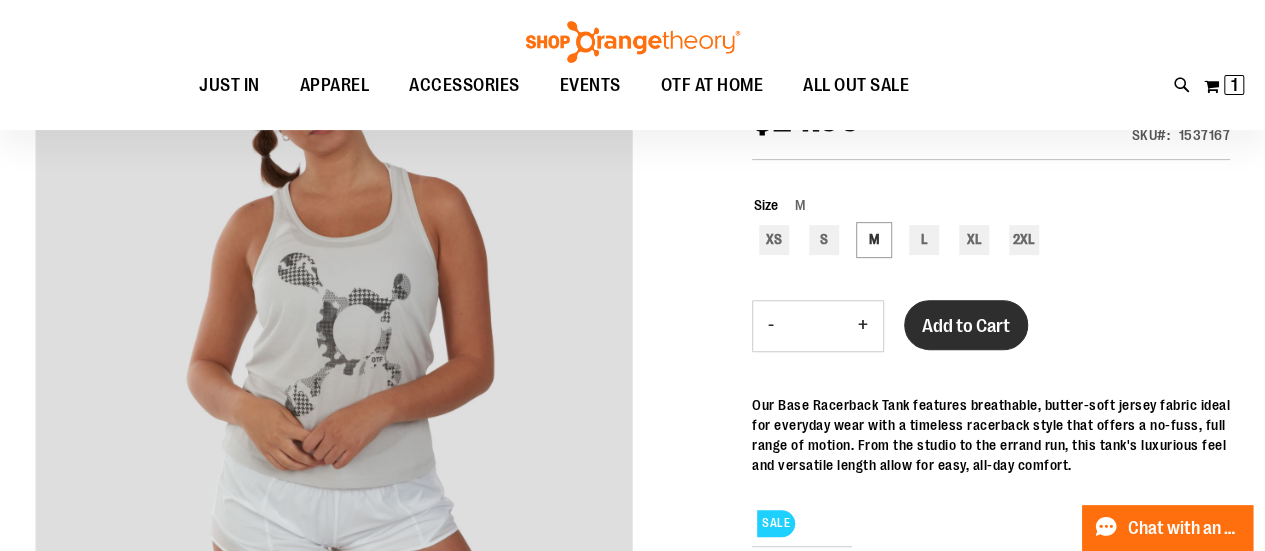 click on "Add to Cart" at bounding box center (966, 326) 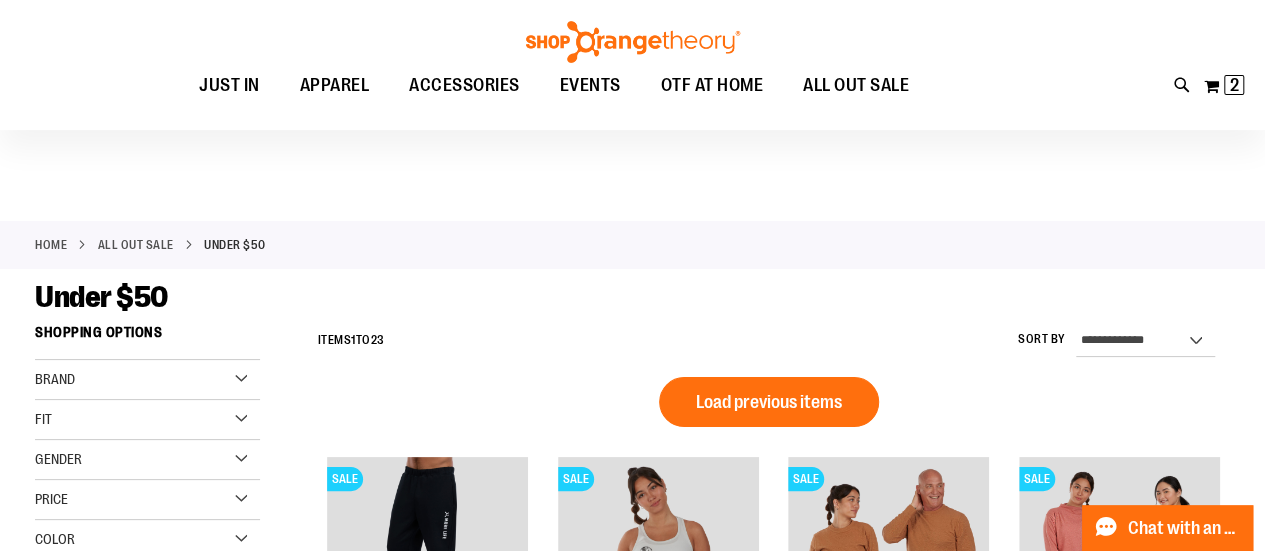 scroll, scrollTop: 200, scrollLeft: 0, axis: vertical 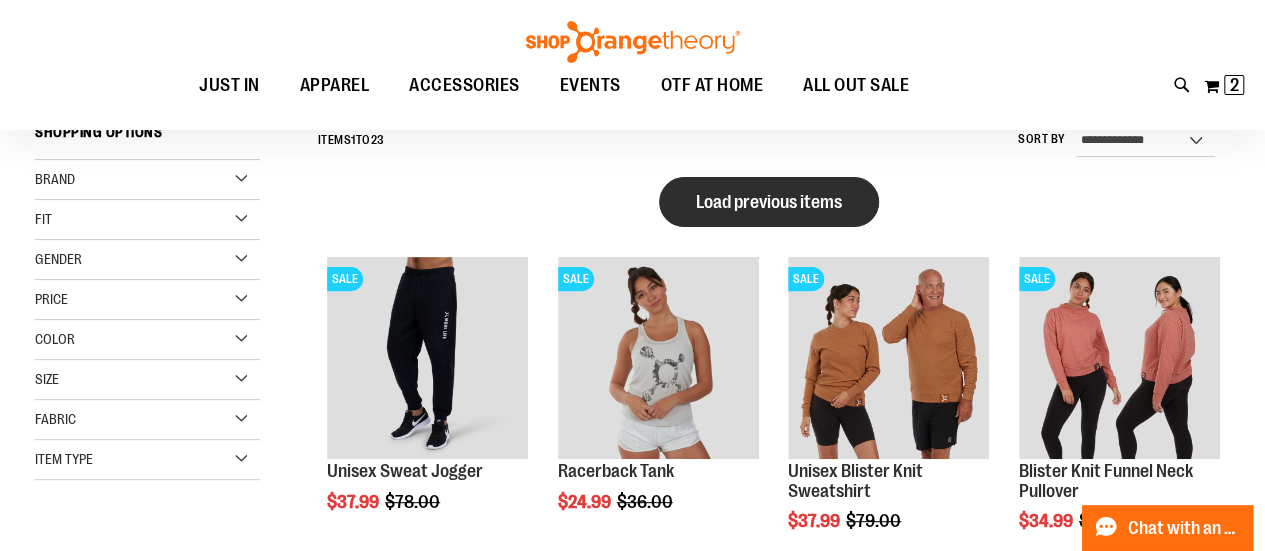click on "Load previous items" at bounding box center [769, 202] 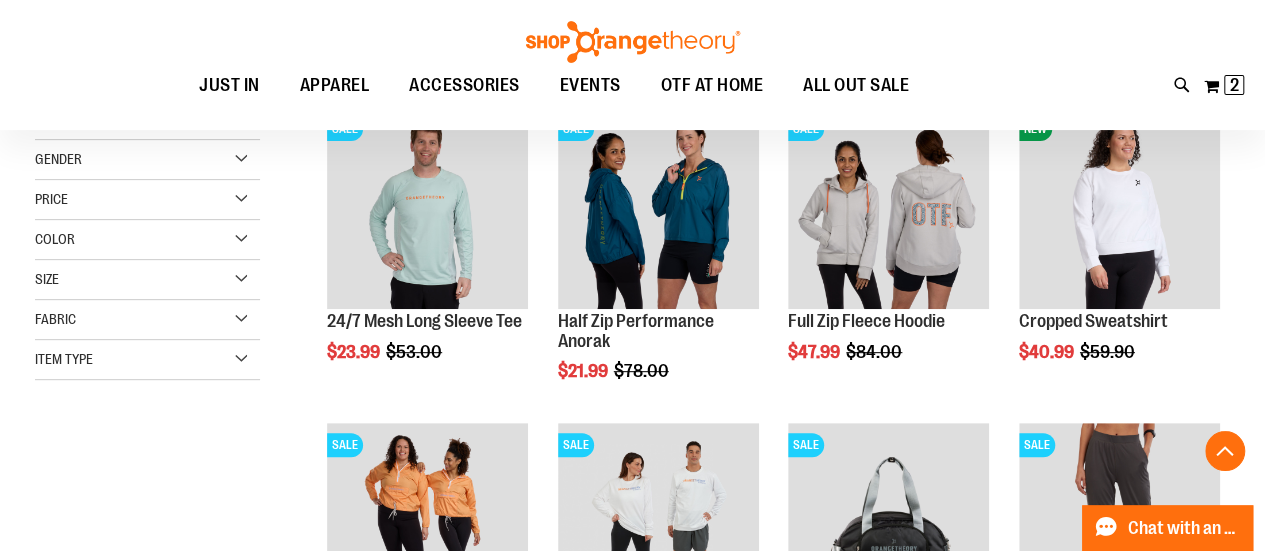 scroll, scrollTop: 500, scrollLeft: 0, axis: vertical 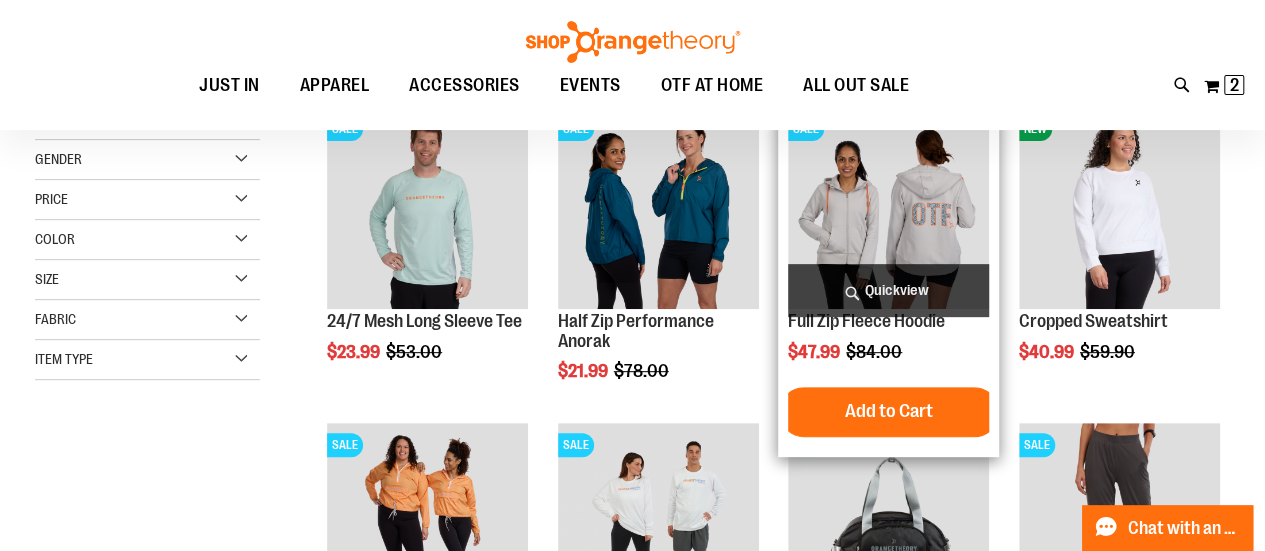 click at bounding box center (888, 207) 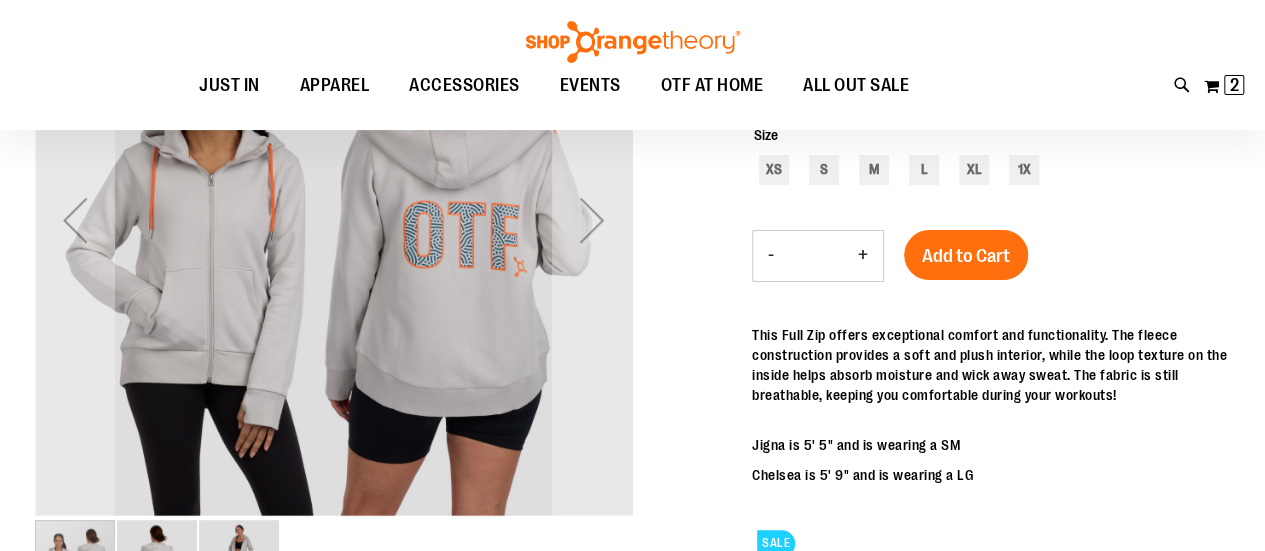 scroll, scrollTop: 100, scrollLeft: 0, axis: vertical 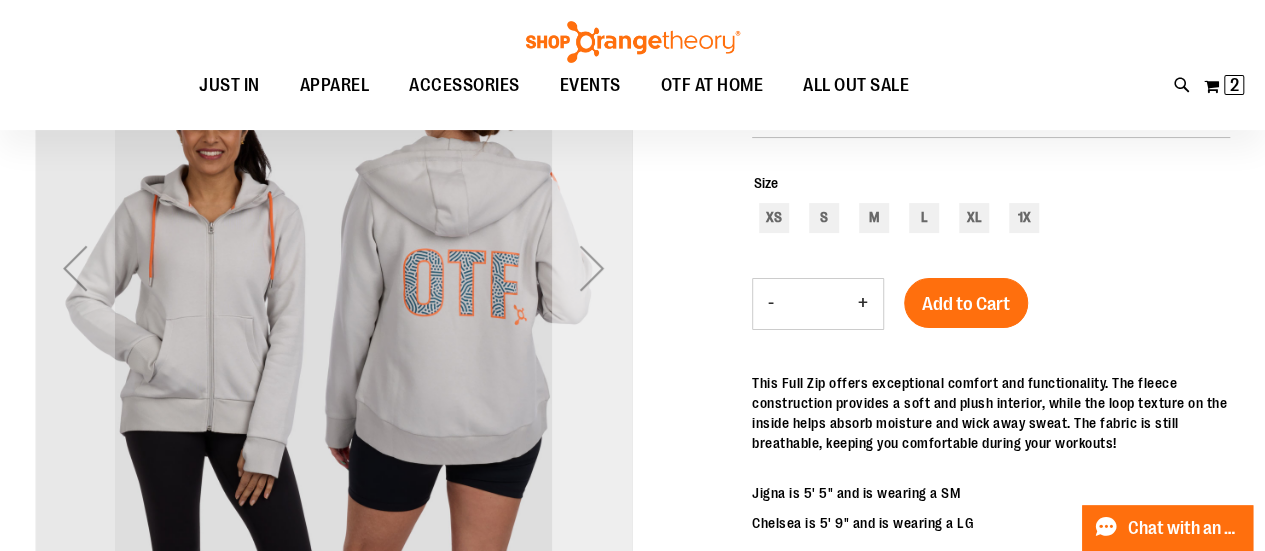 click at bounding box center [592, 268] 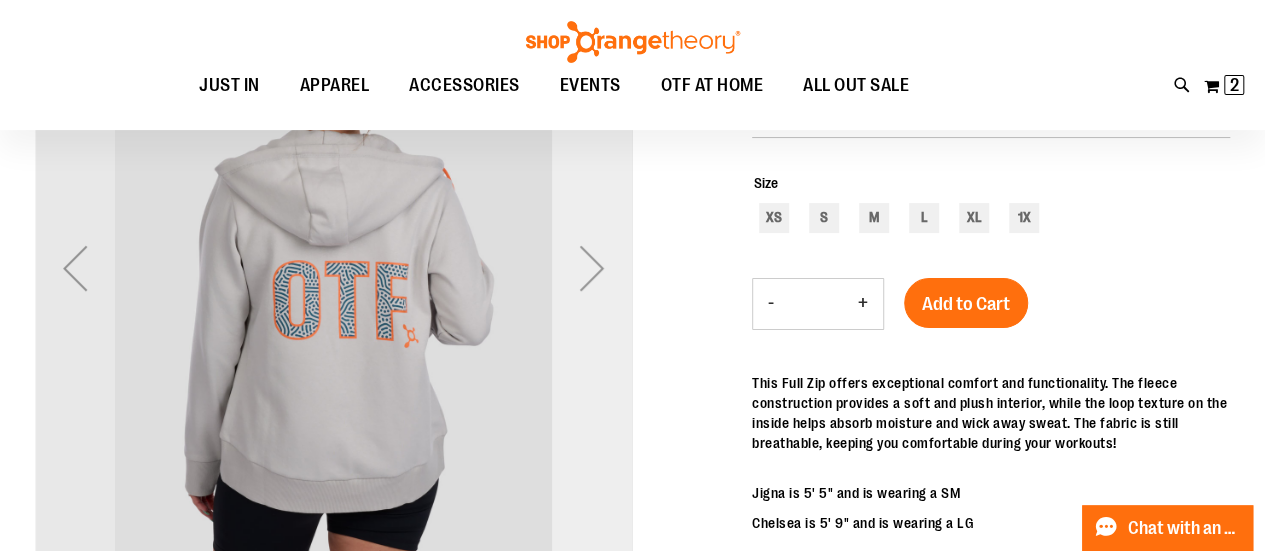 click at bounding box center (592, 268) 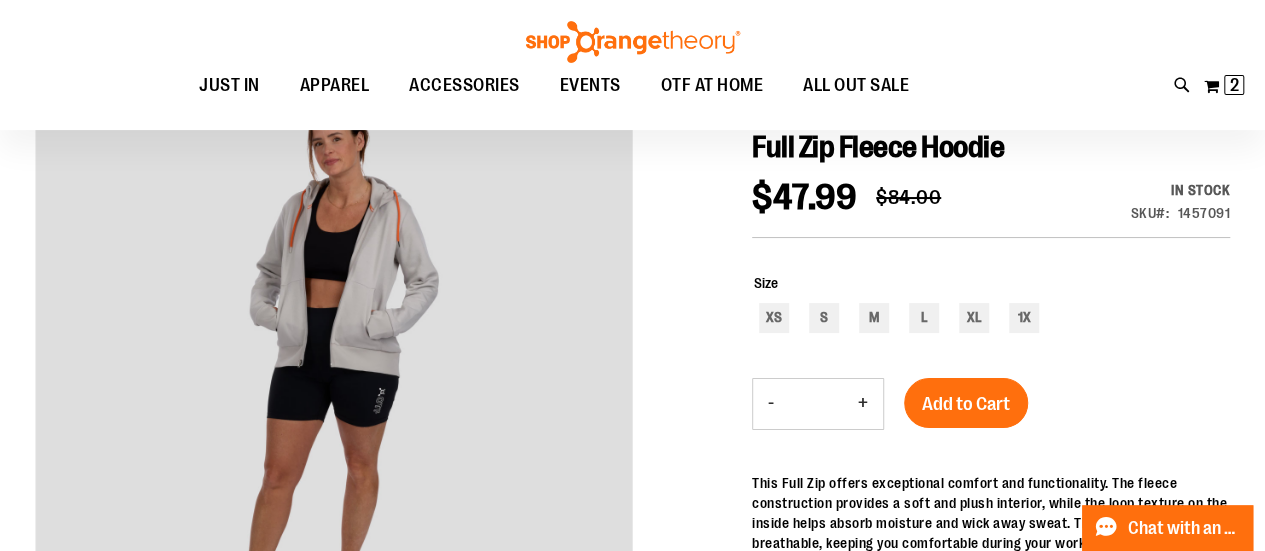 scroll, scrollTop: 98, scrollLeft: 0, axis: vertical 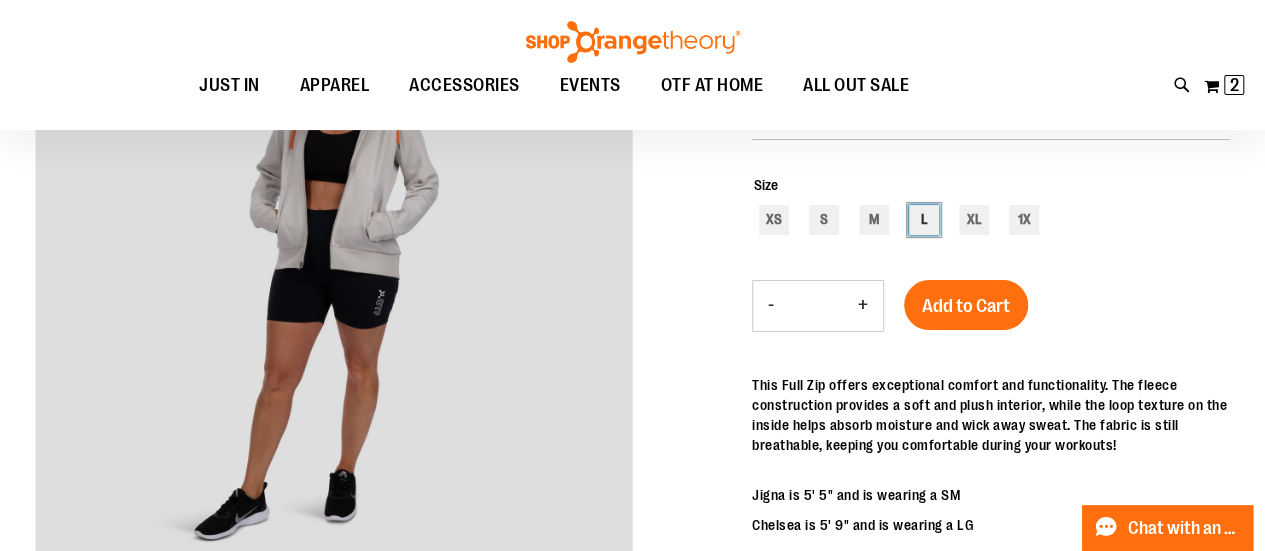click on "L" at bounding box center [924, 220] 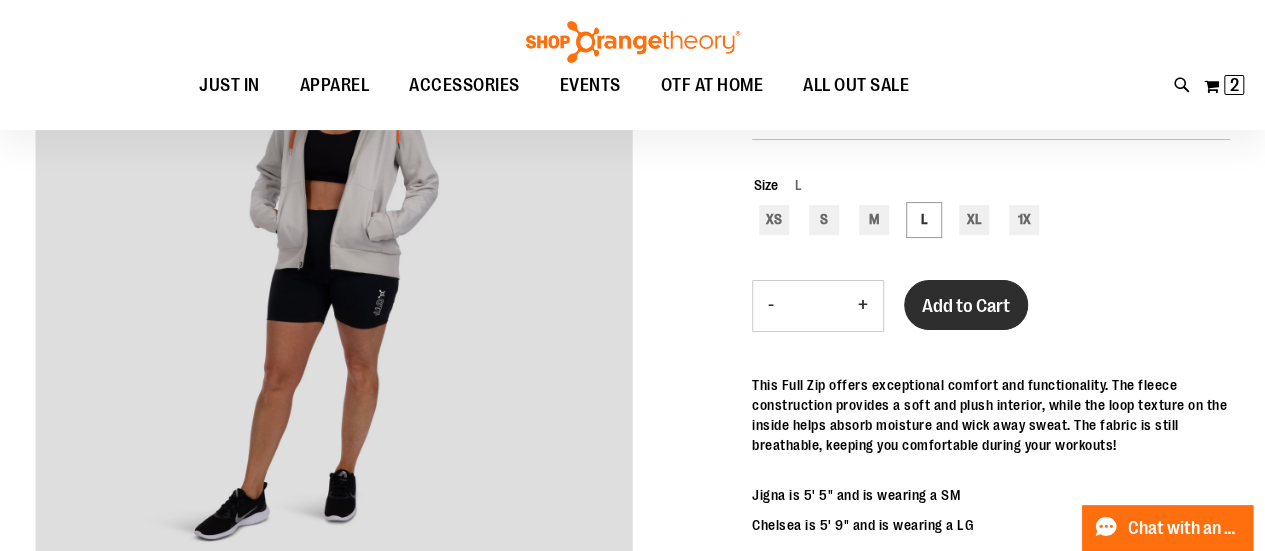 click on "Add to Cart" at bounding box center [966, 305] 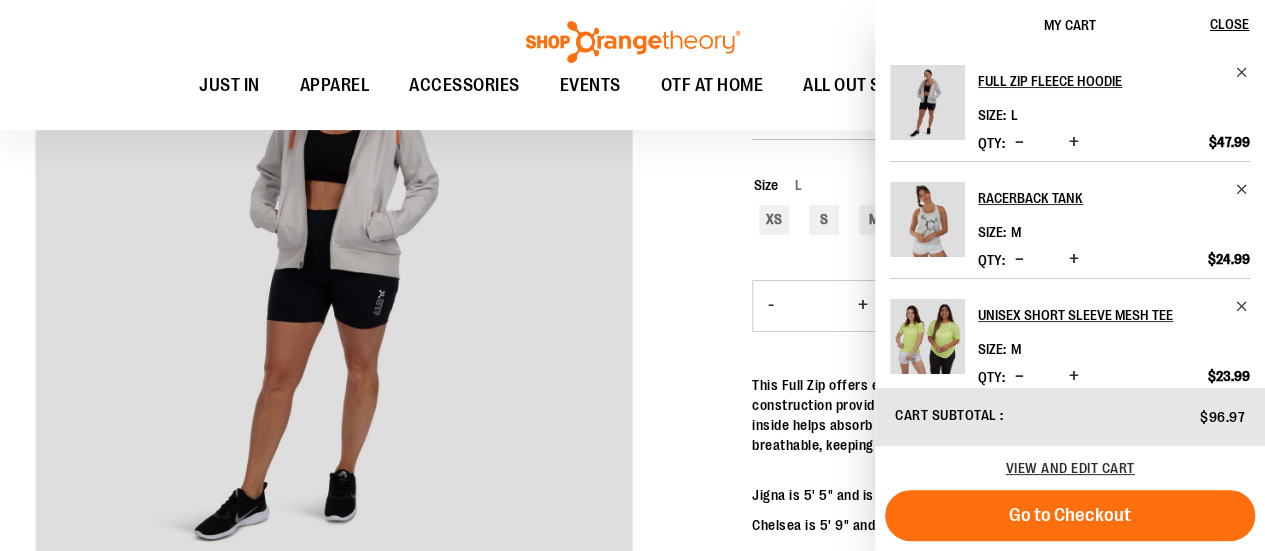 scroll, scrollTop: 0, scrollLeft: 0, axis: both 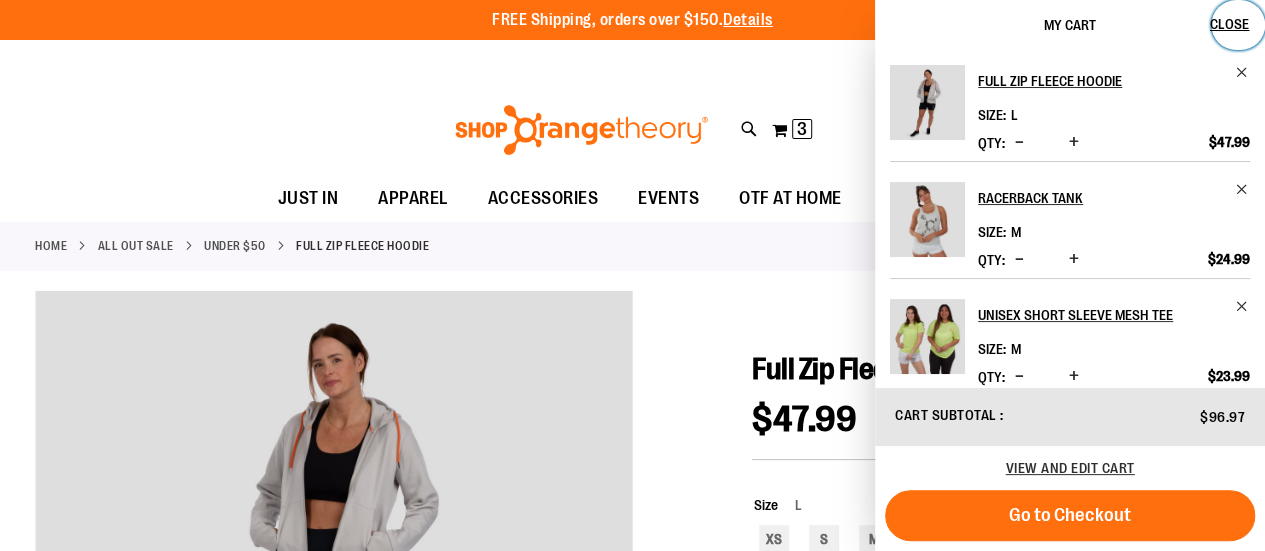 drag, startPoint x: 1228, startPoint y: 29, endPoint x: 1084, endPoint y: 43, distance: 144.67896 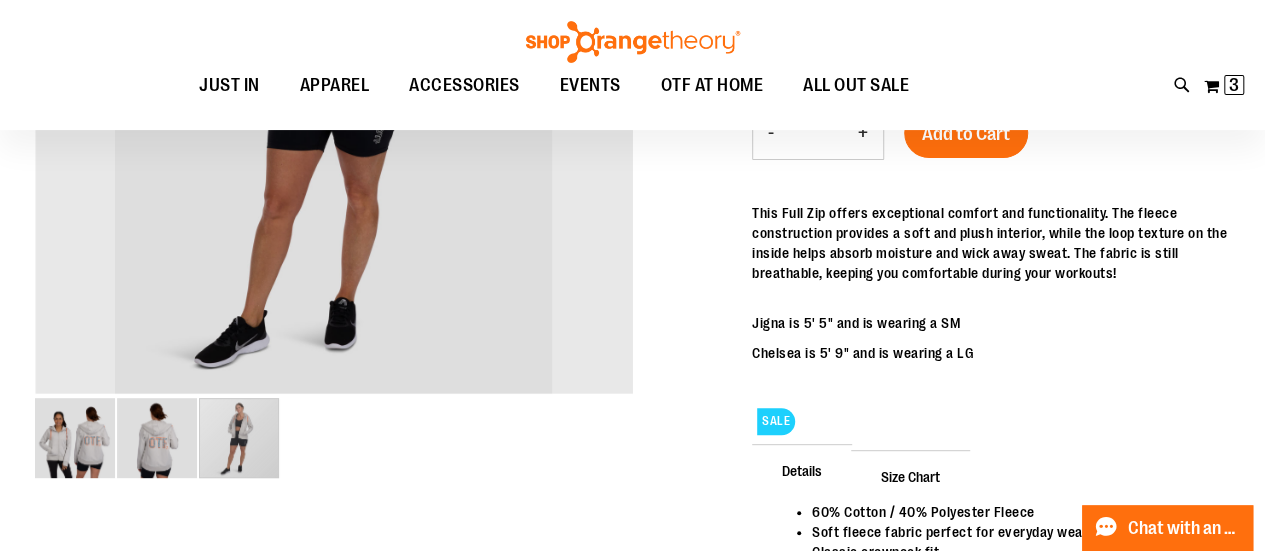 scroll, scrollTop: 98, scrollLeft: 0, axis: vertical 